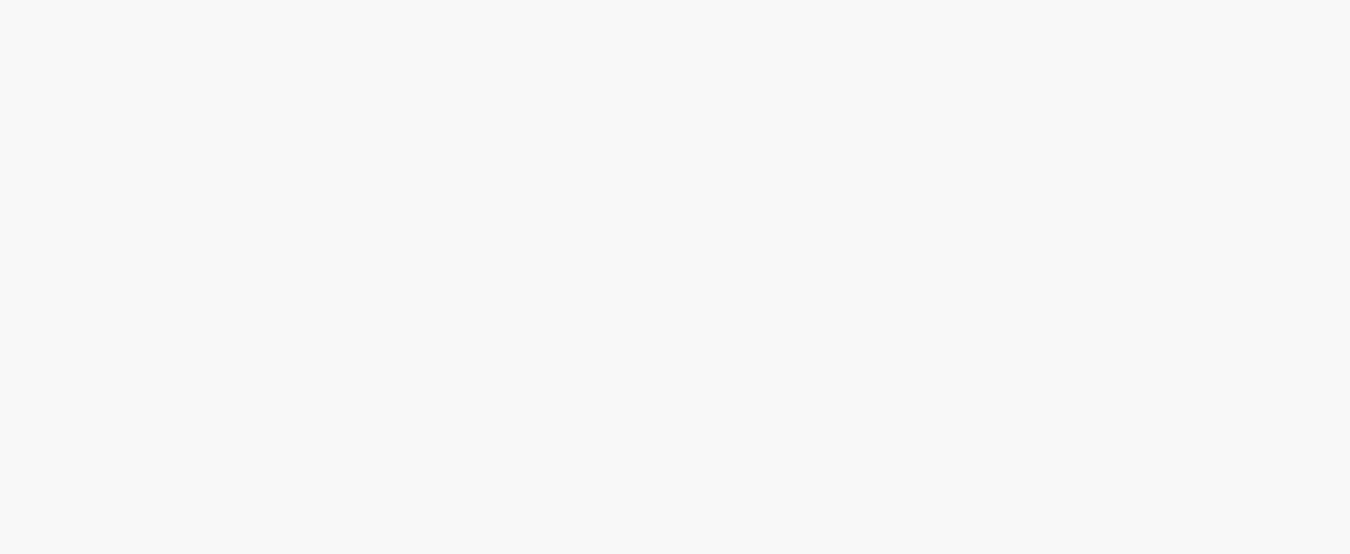 scroll, scrollTop: 0, scrollLeft: 0, axis: both 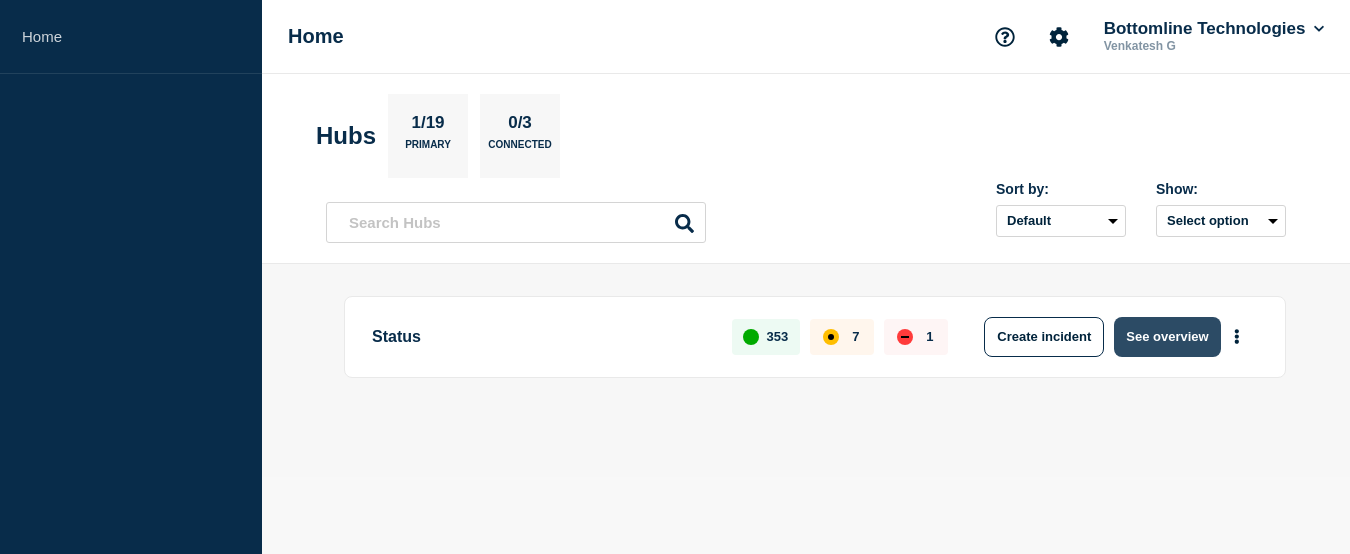 click on "See overview" at bounding box center (1167, 337) 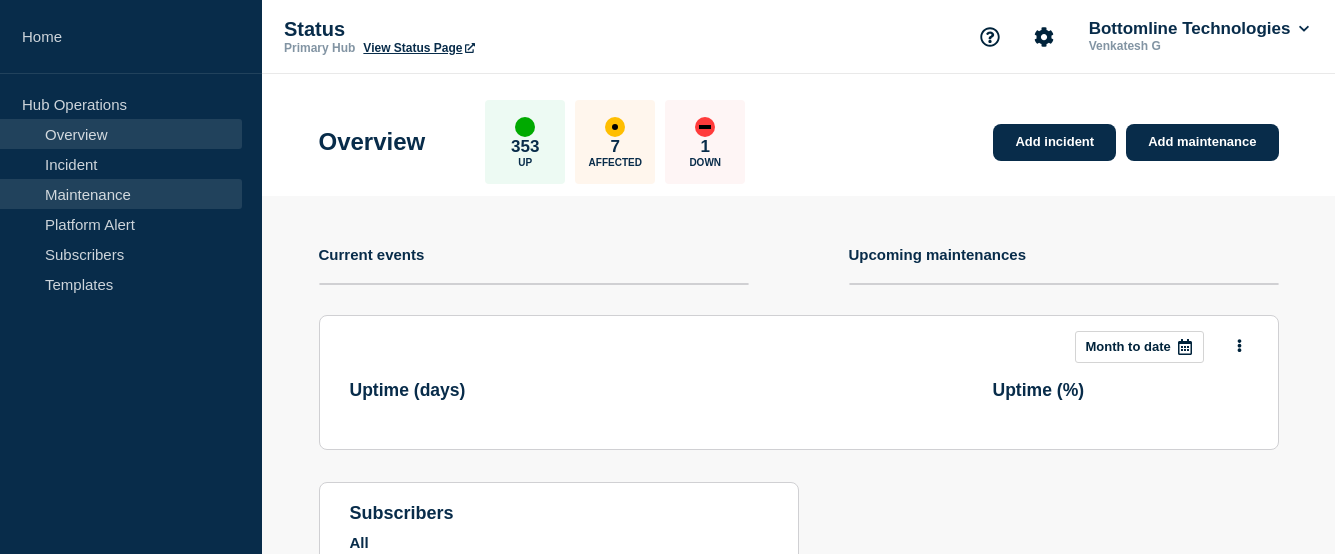 click on "Maintenance" at bounding box center [121, 194] 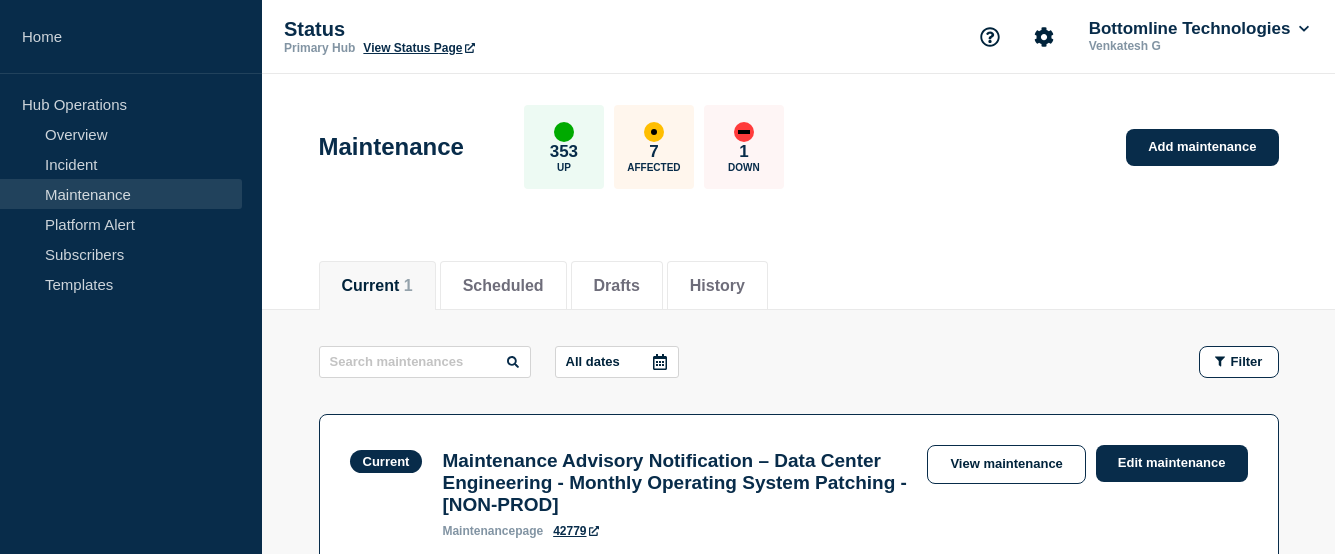 scroll, scrollTop: 200, scrollLeft: 0, axis: vertical 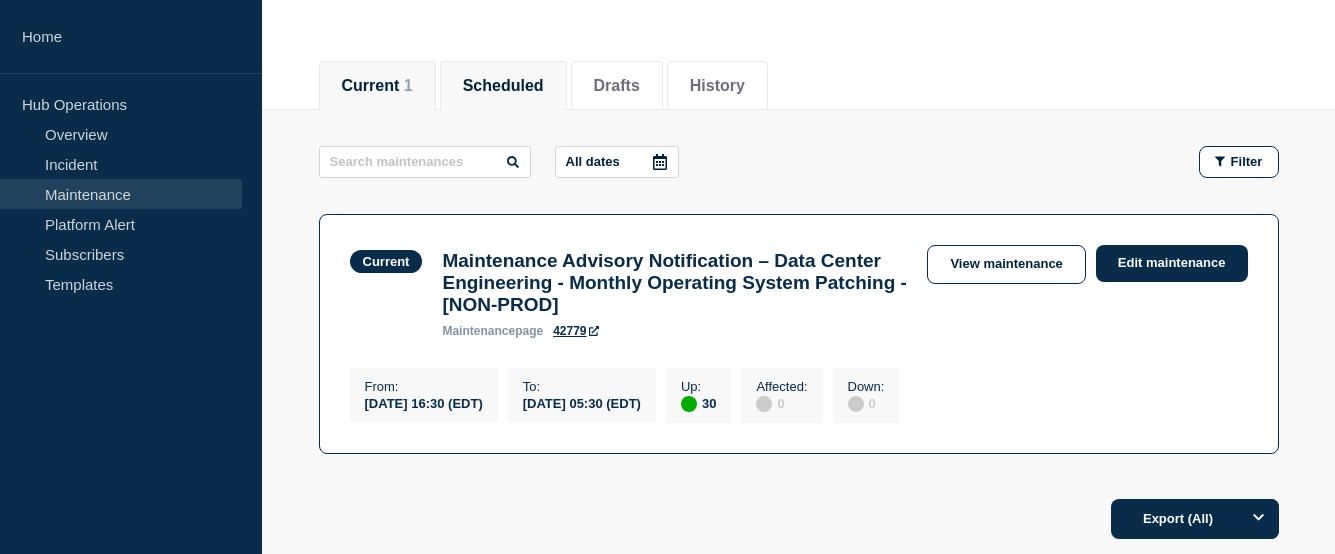 click on "Scheduled" at bounding box center [503, 86] 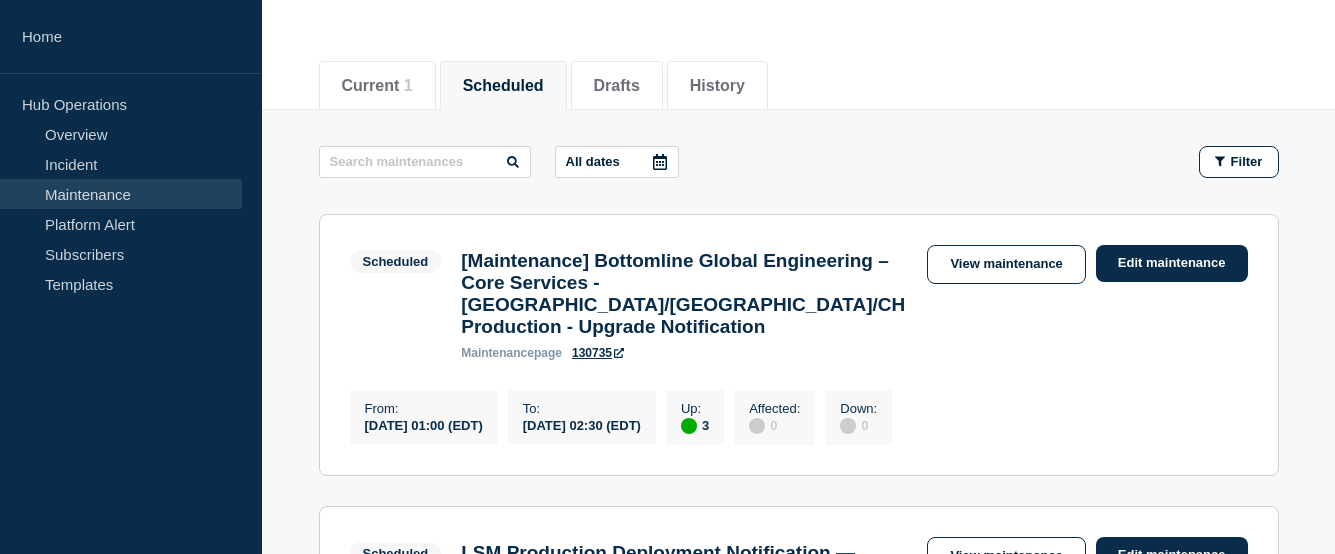 click 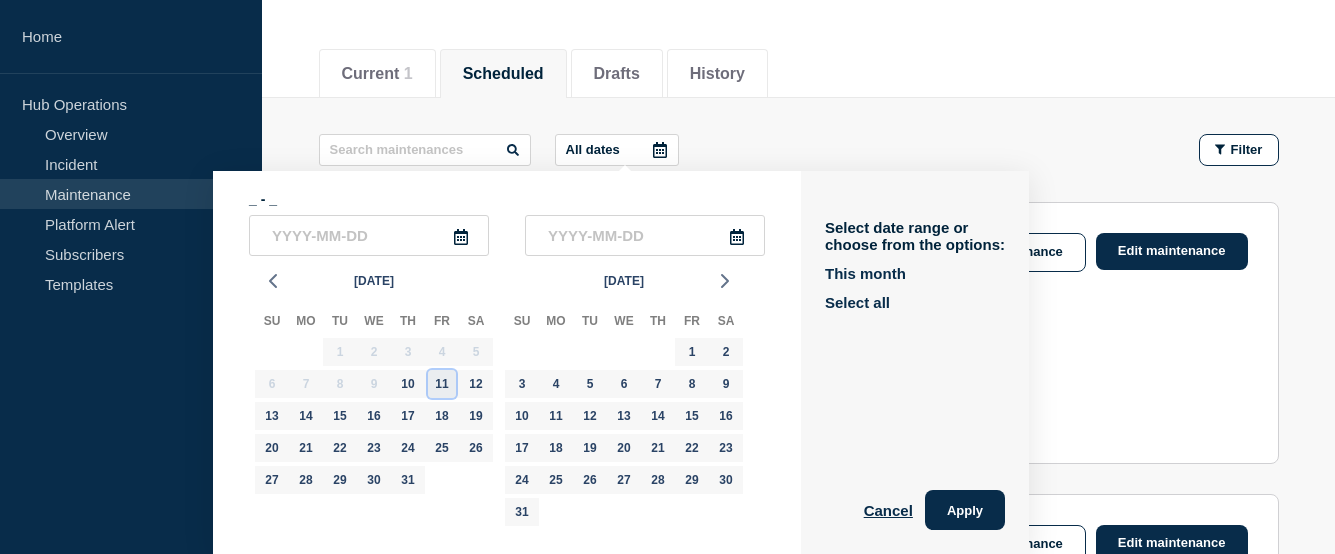 click on "11" 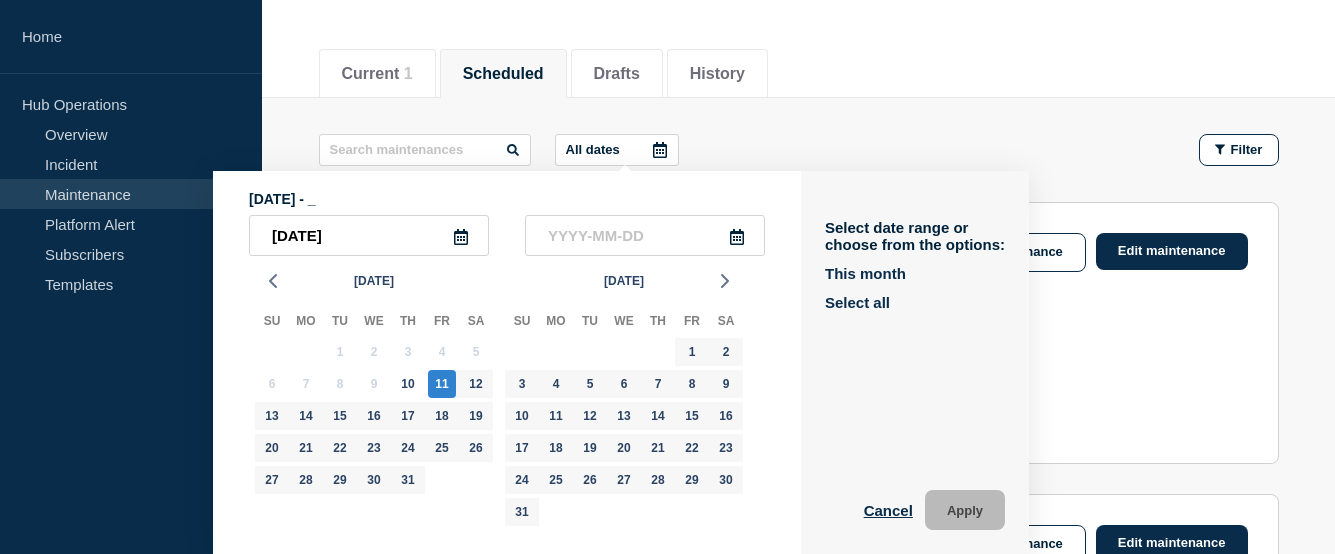 click 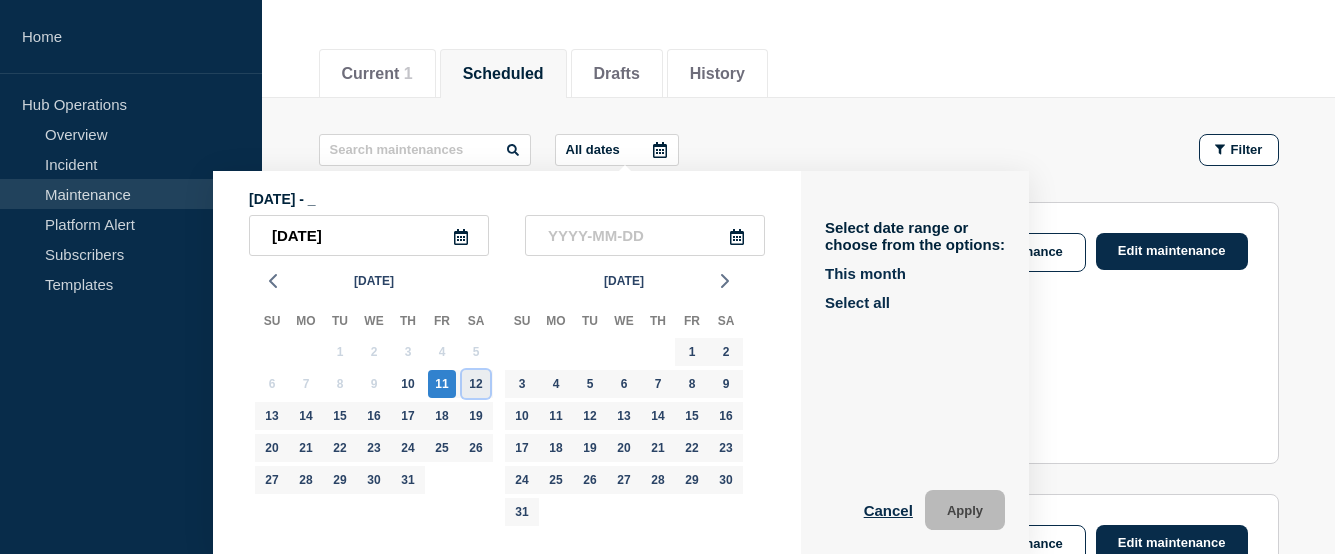 click on "12" 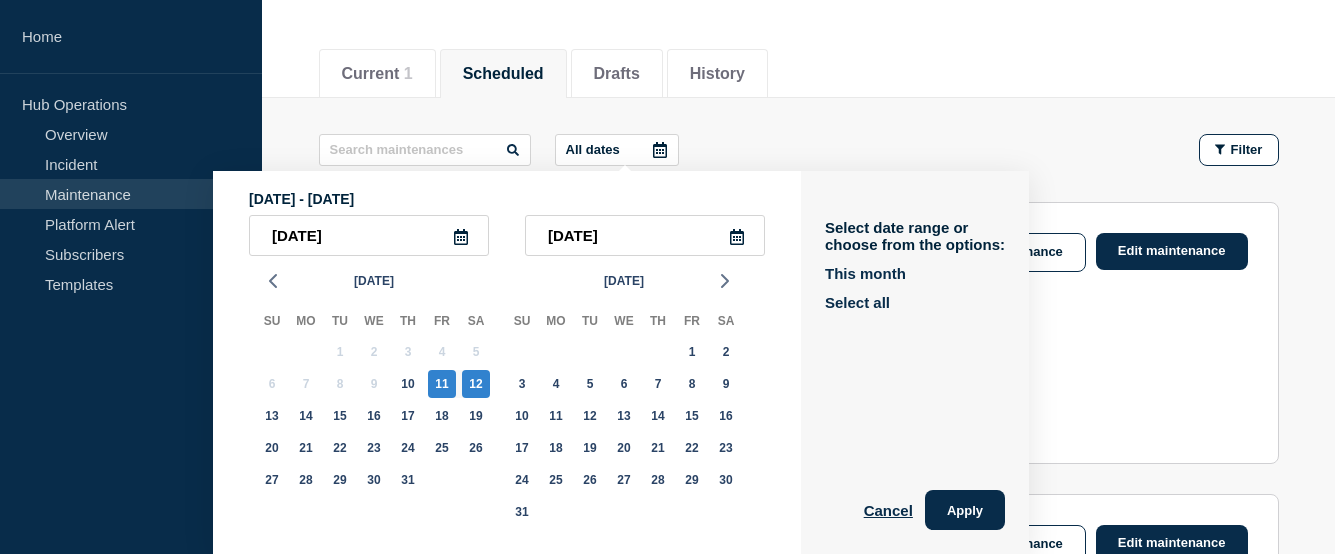 click on "Select date range or choose from the options: This month Select all Cancel Apply" at bounding box center [915, 362] 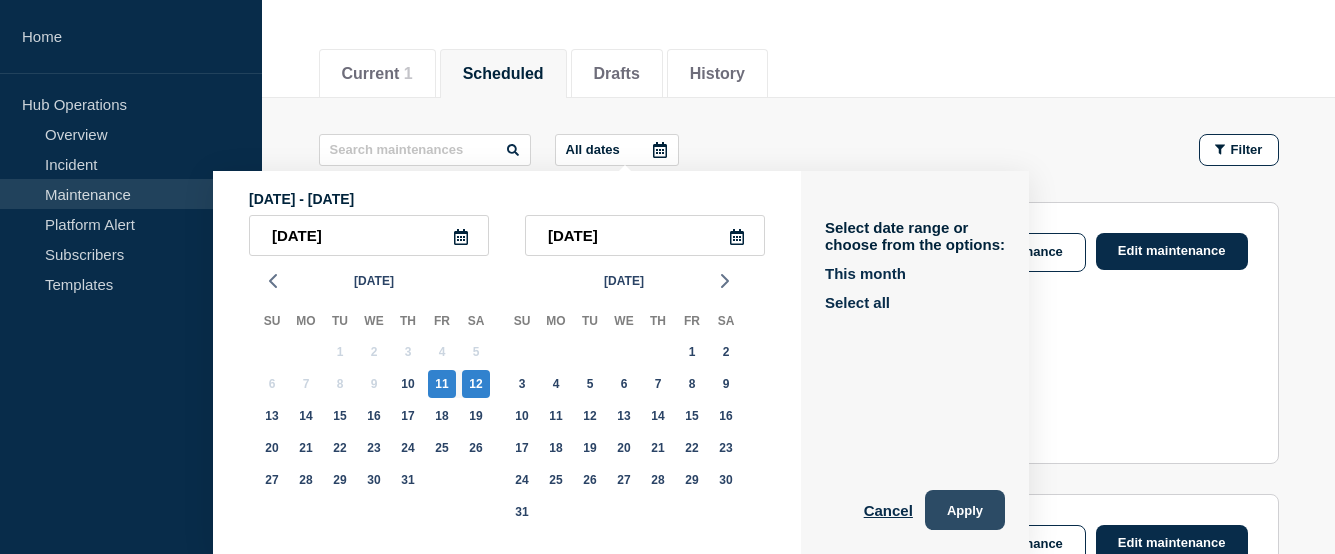 click on "Apply" at bounding box center (965, 510) 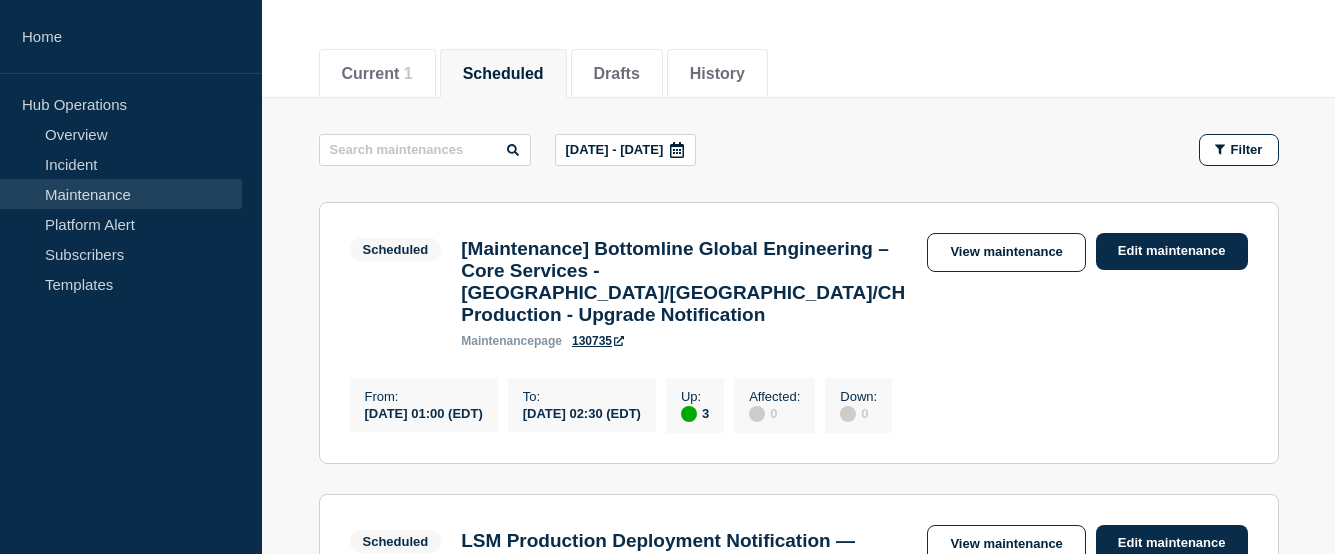 scroll, scrollTop: 412, scrollLeft: 0, axis: vertical 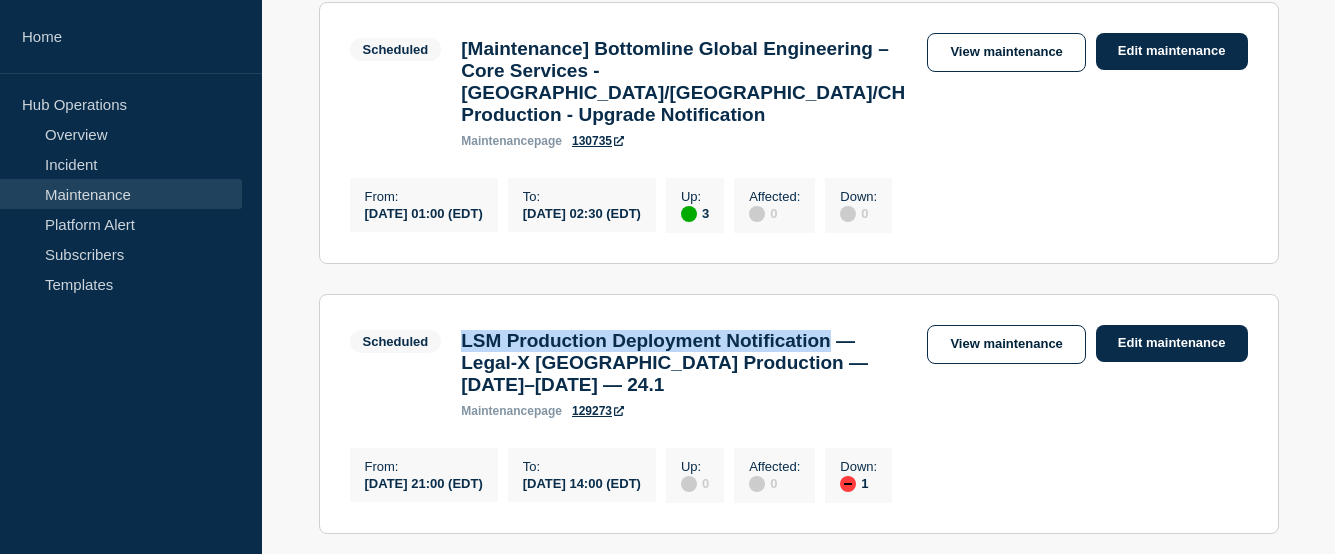 drag, startPoint x: 884, startPoint y: 339, endPoint x: 464, endPoint y: 333, distance: 420.04285 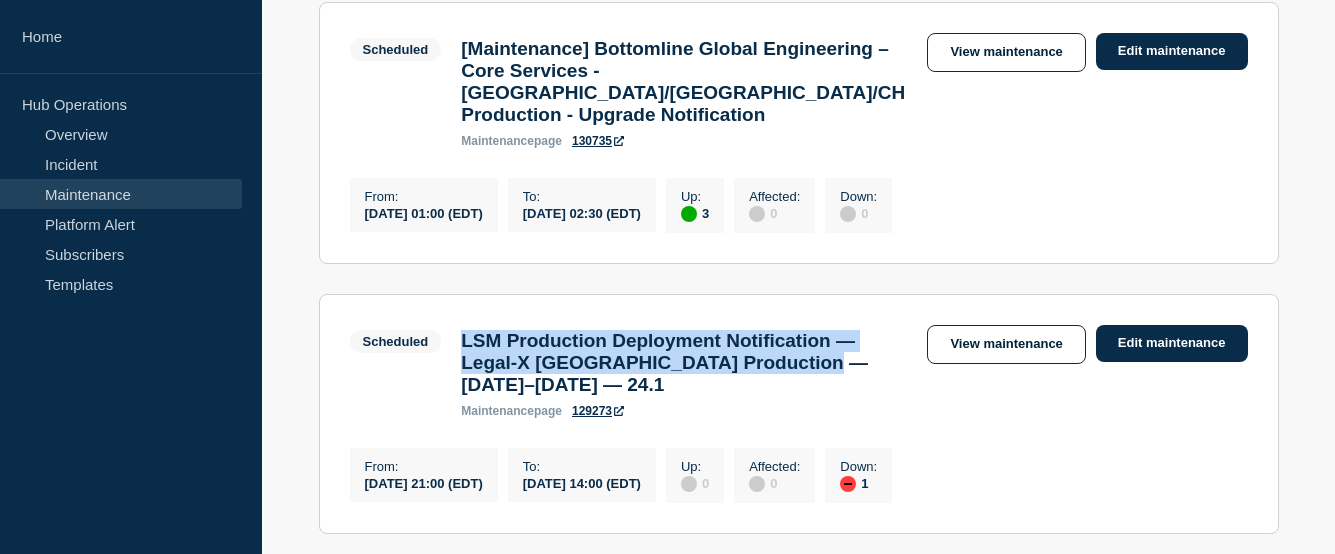 drag, startPoint x: 884, startPoint y: 365, endPoint x: 461, endPoint y: 339, distance: 423.7983 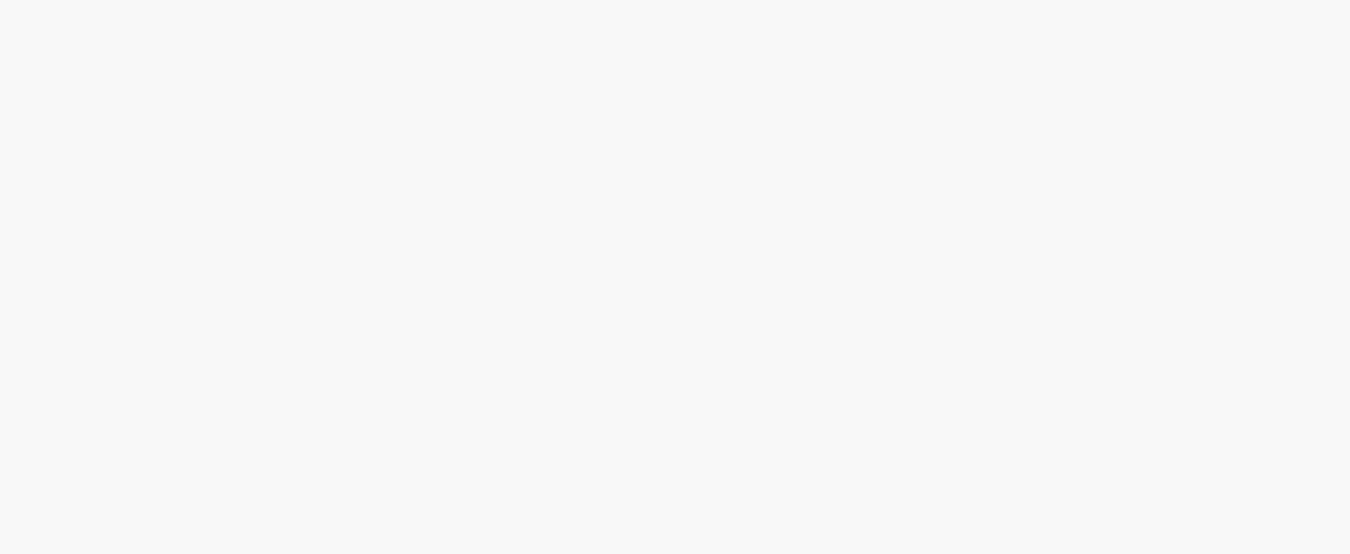 scroll, scrollTop: 0, scrollLeft: 0, axis: both 